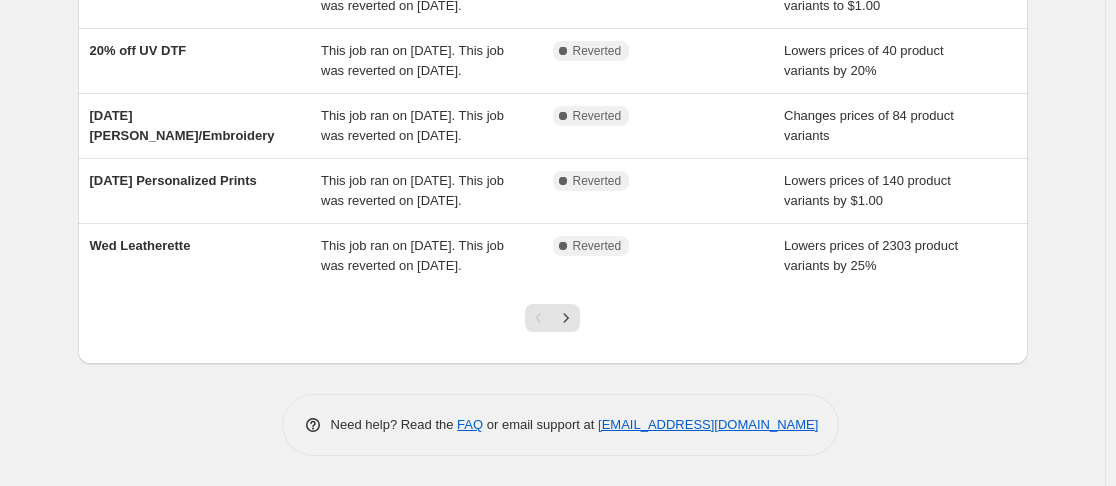 scroll, scrollTop: 704, scrollLeft: 0, axis: vertical 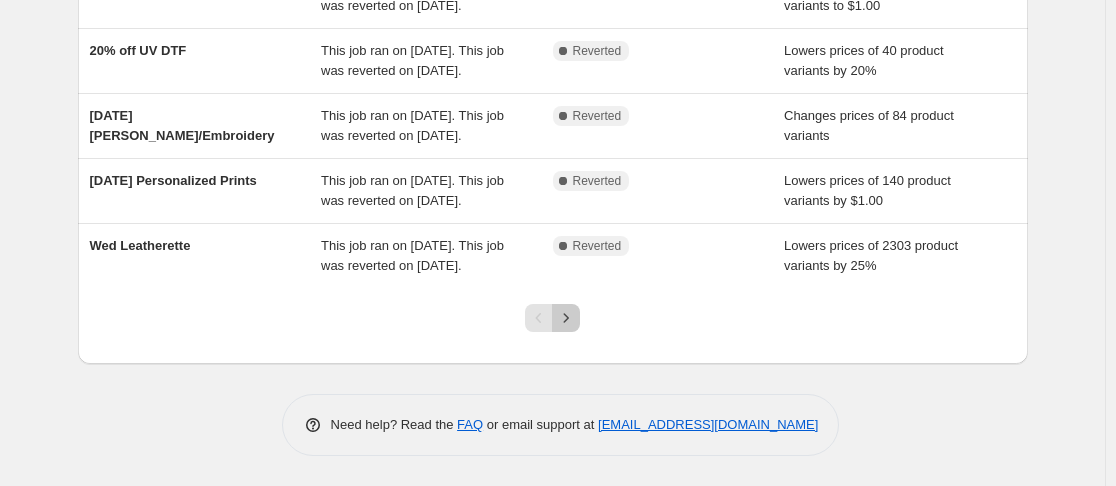 drag, startPoint x: 578, startPoint y: 393, endPoint x: 575, endPoint y: 319, distance: 74.06078 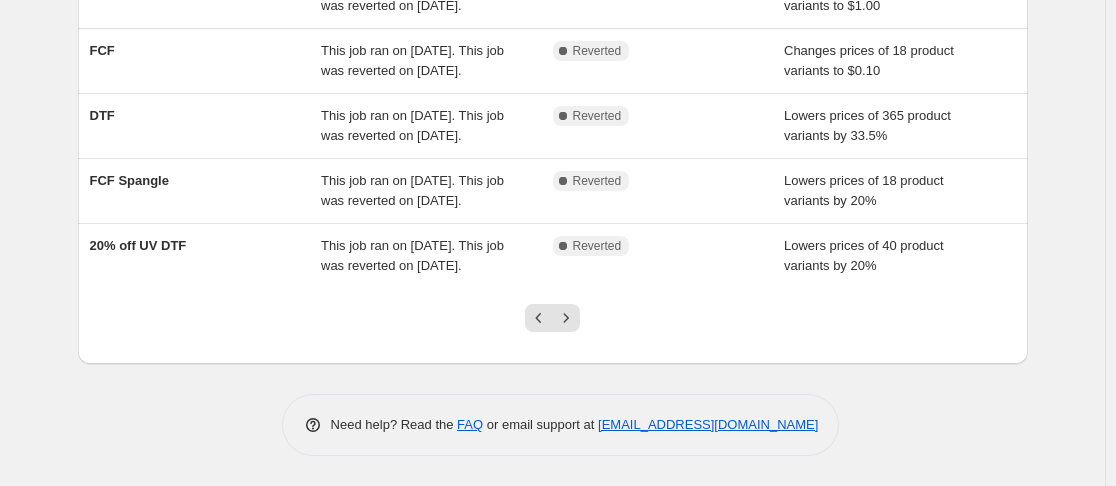 scroll, scrollTop: 724, scrollLeft: 0, axis: vertical 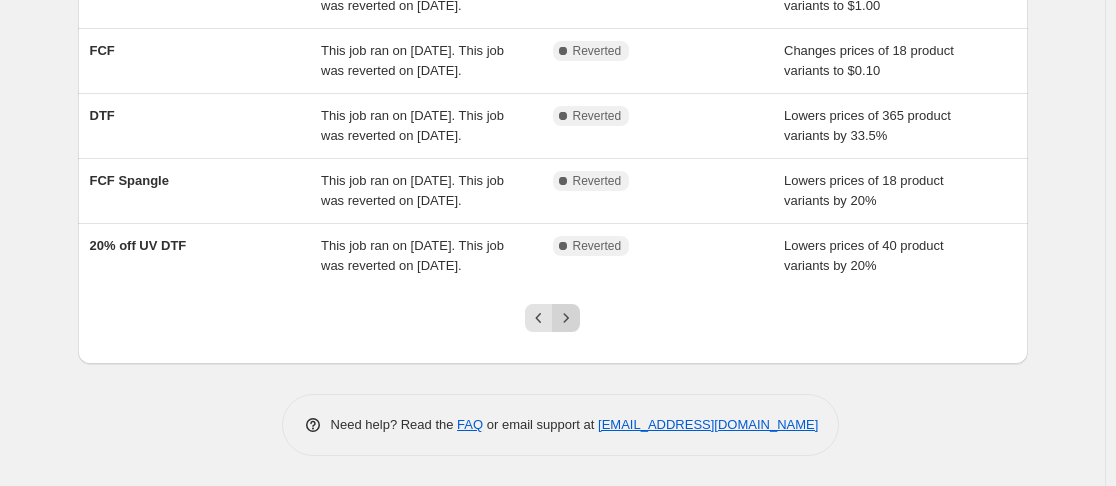click 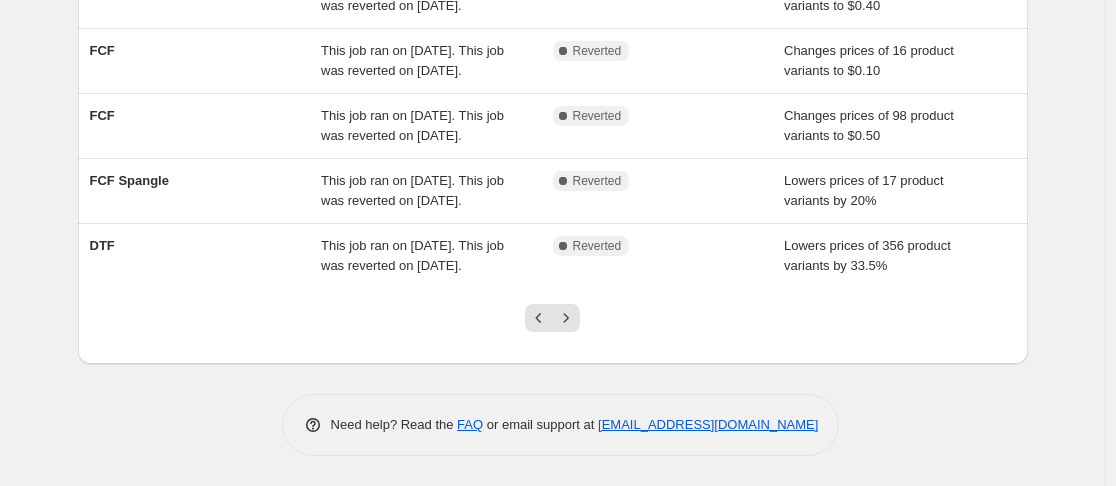 scroll, scrollTop: 744, scrollLeft: 0, axis: vertical 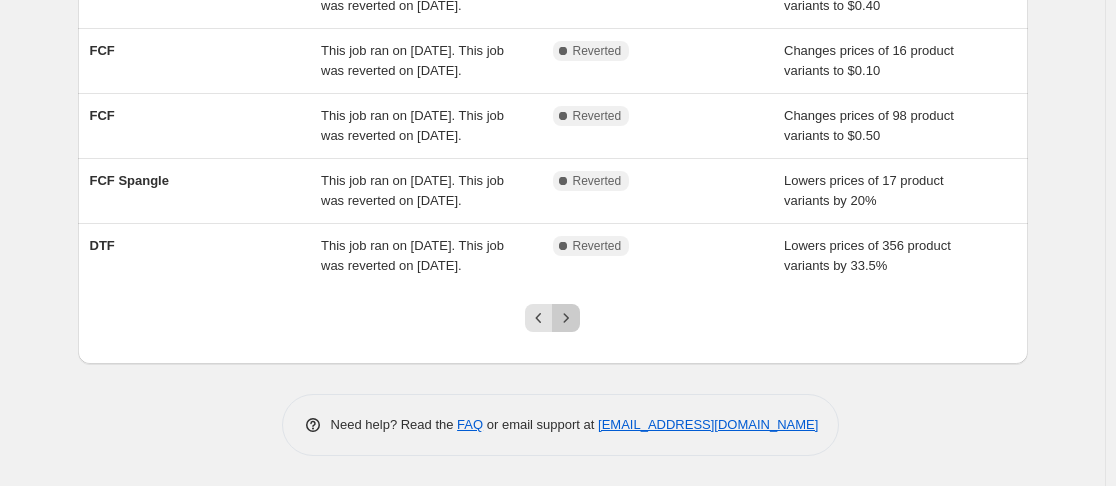 click 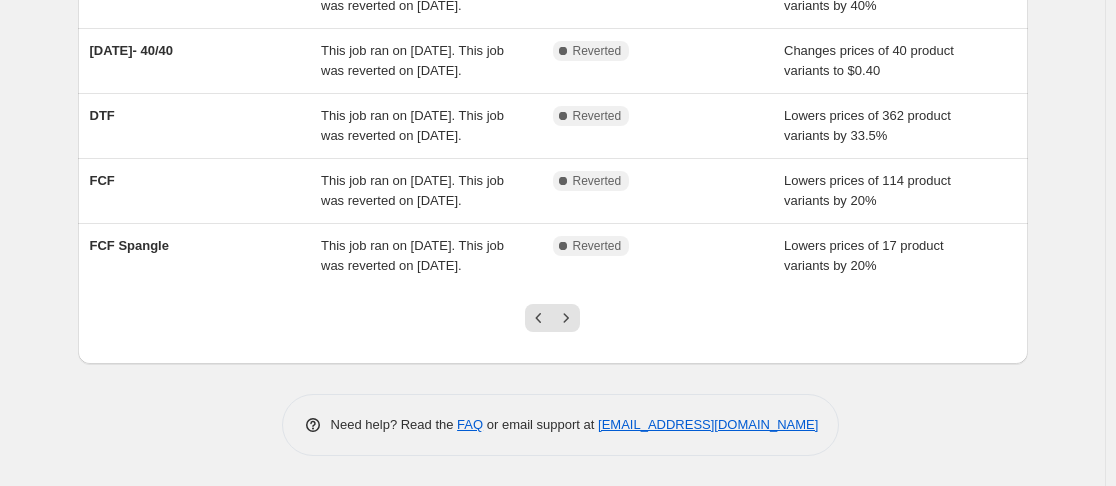 scroll, scrollTop: 727, scrollLeft: 0, axis: vertical 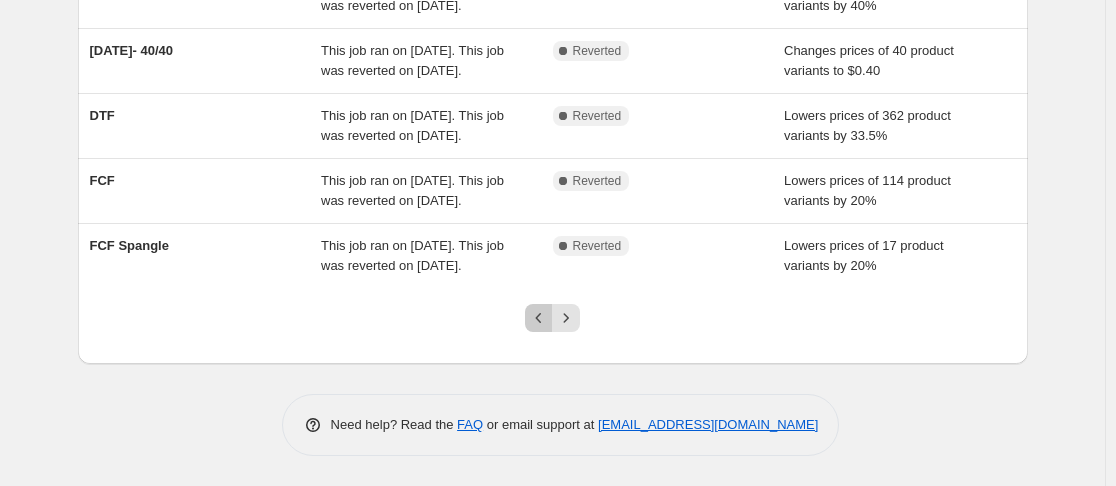 click at bounding box center [539, 318] 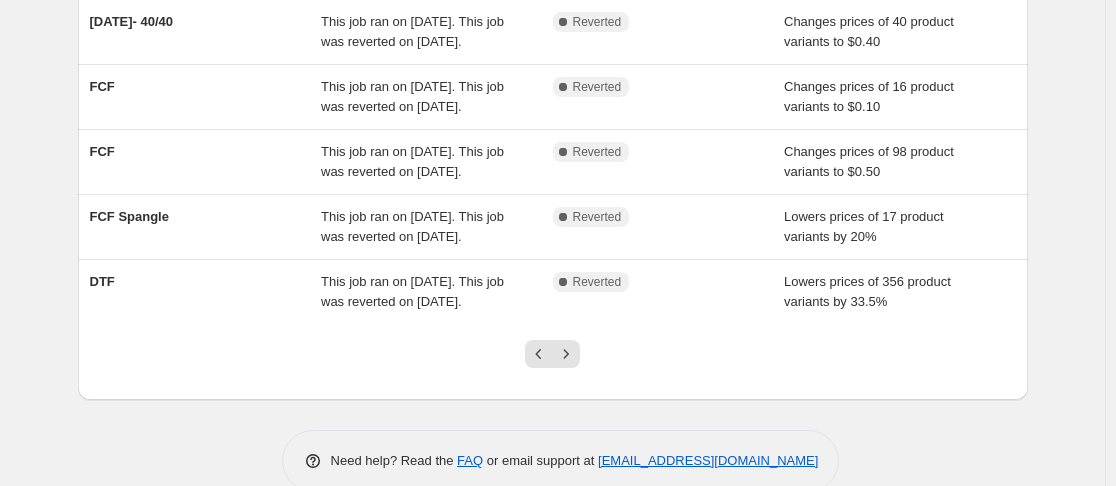 scroll, scrollTop: 744, scrollLeft: 0, axis: vertical 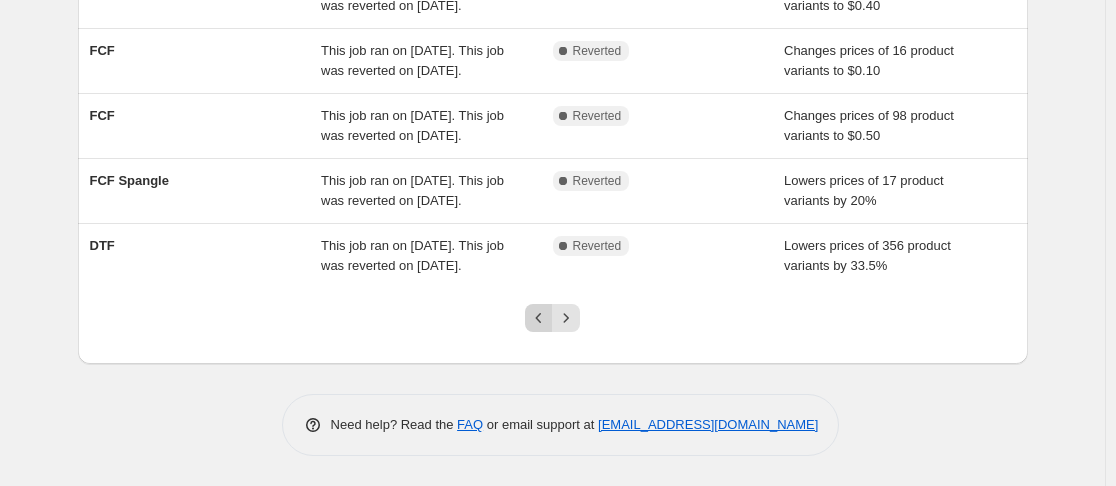 click 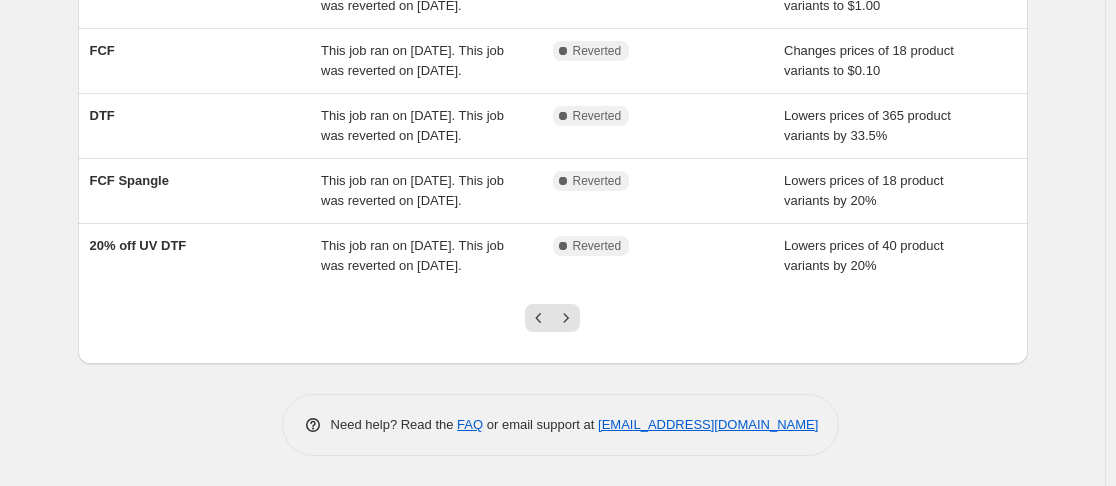 scroll, scrollTop: 724, scrollLeft: 0, axis: vertical 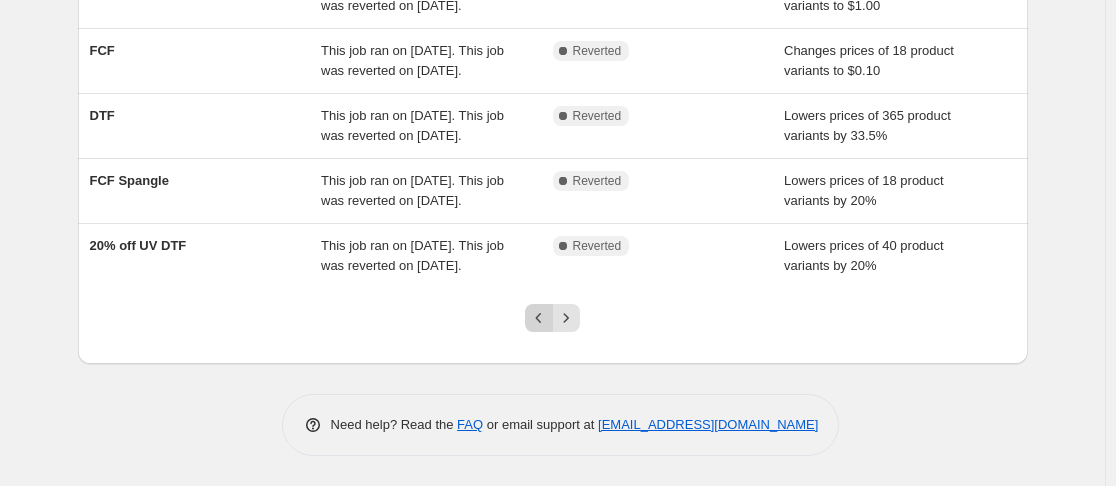 click 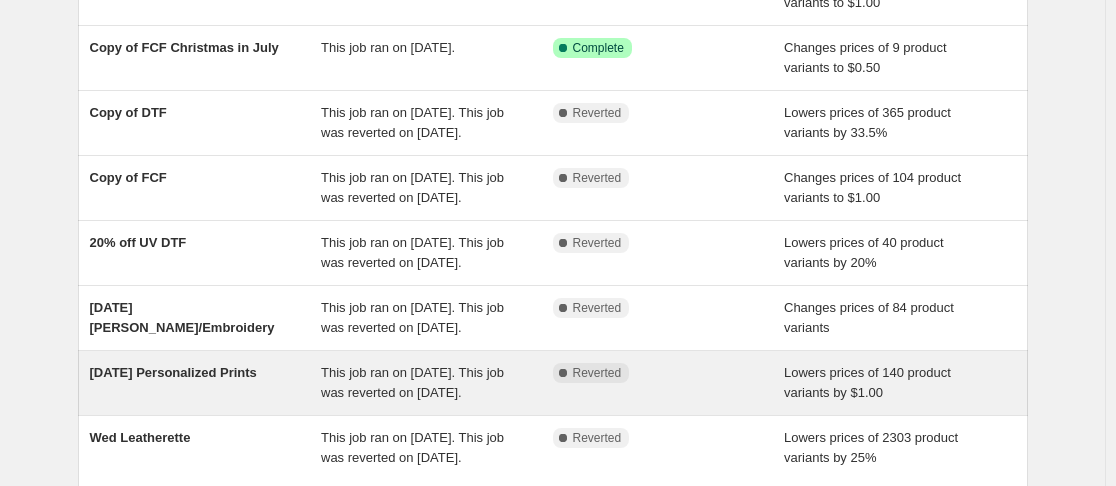 scroll, scrollTop: 704, scrollLeft: 0, axis: vertical 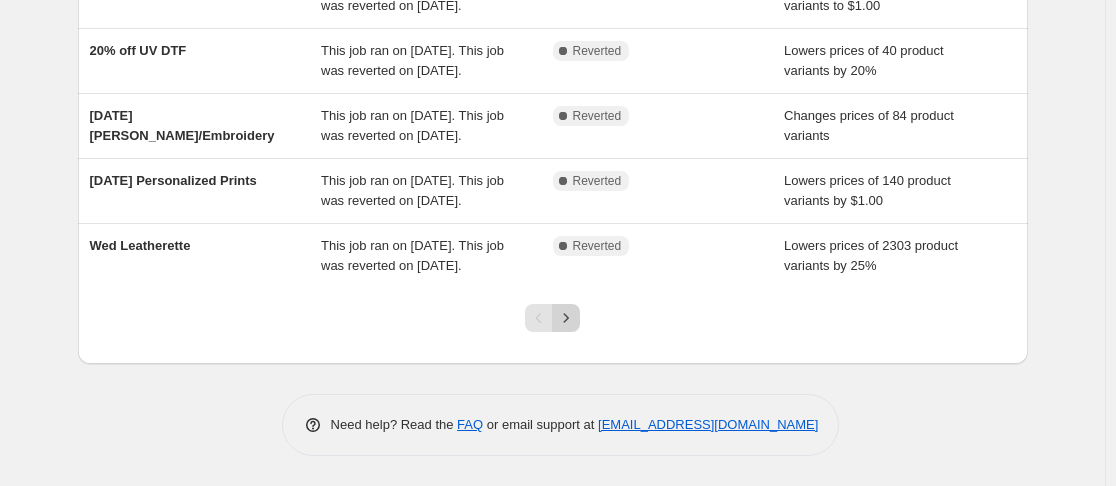 click at bounding box center [566, 318] 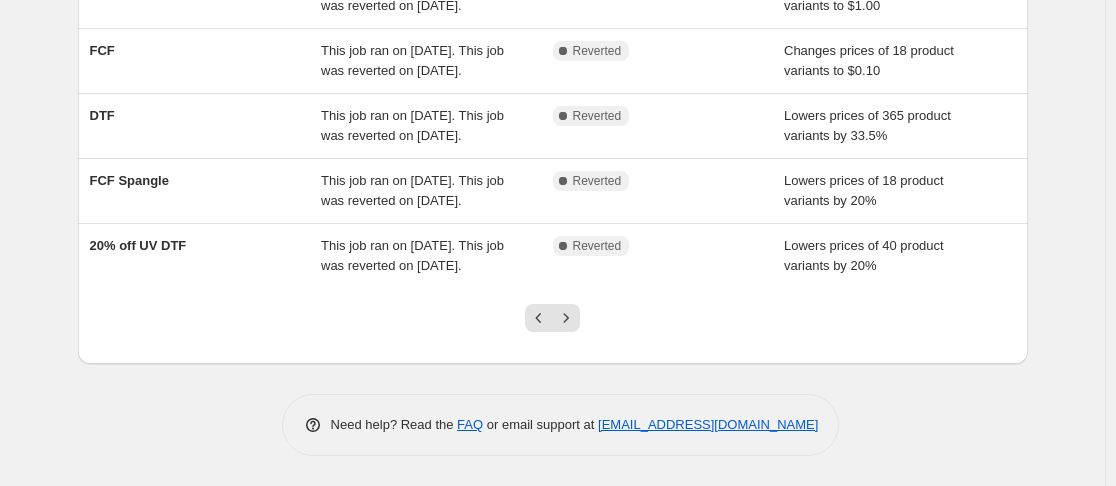 scroll, scrollTop: 646, scrollLeft: 0, axis: vertical 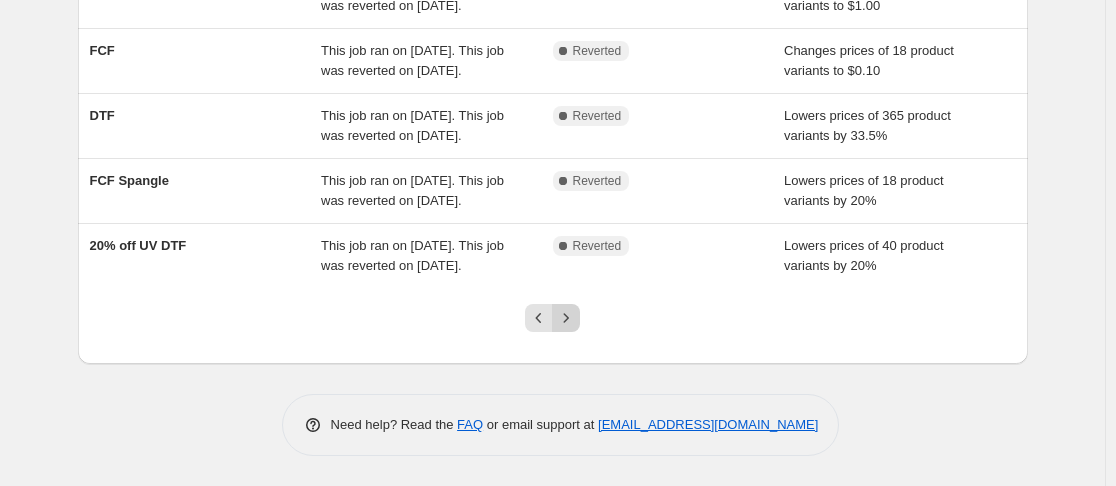 click 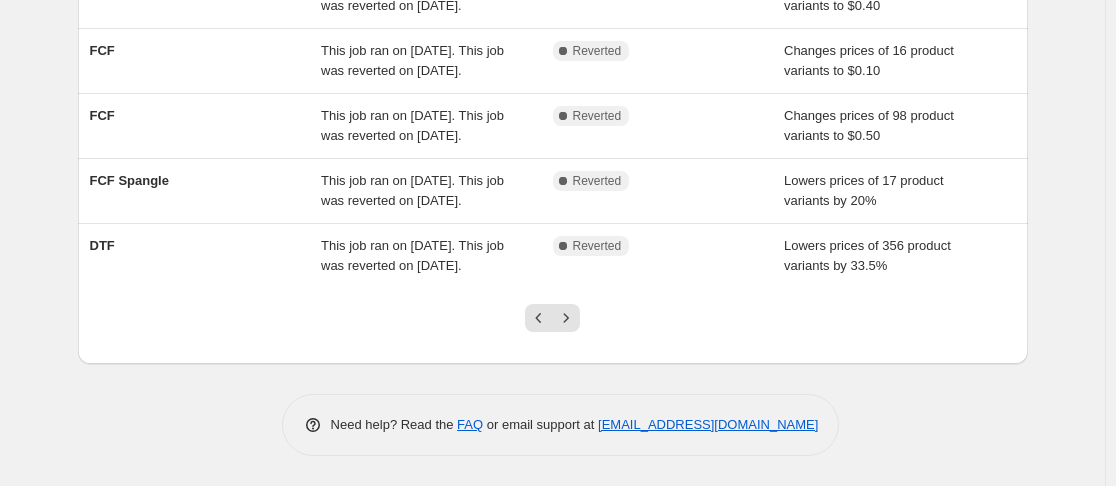 scroll, scrollTop: 706, scrollLeft: 0, axis: vertical 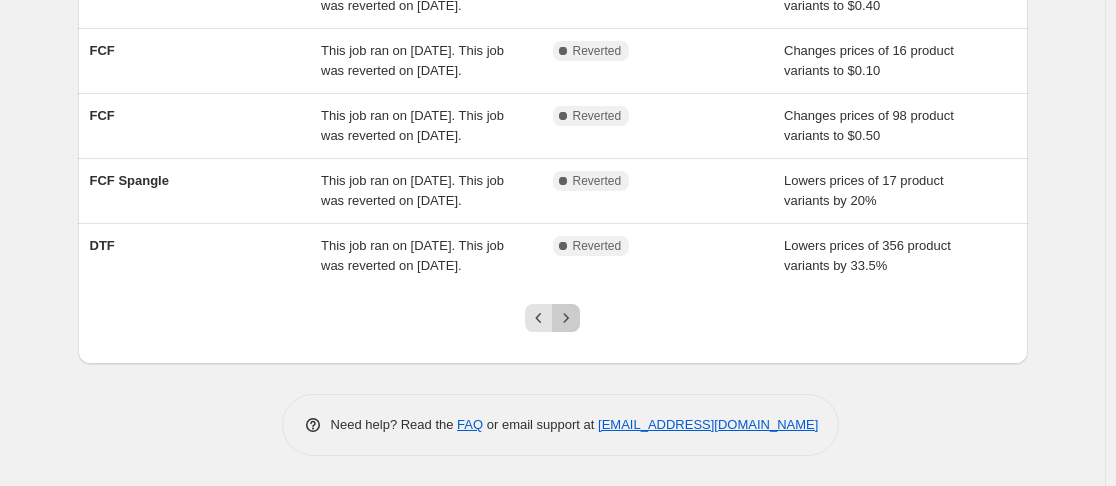 click 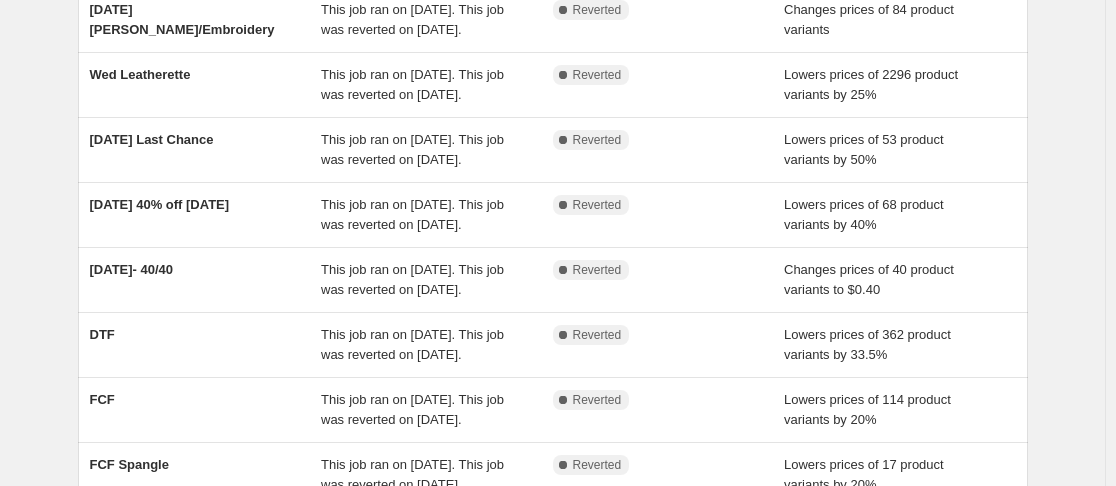 scroll, scrollTop: 326, scrollLeft: 0, axis: vertical 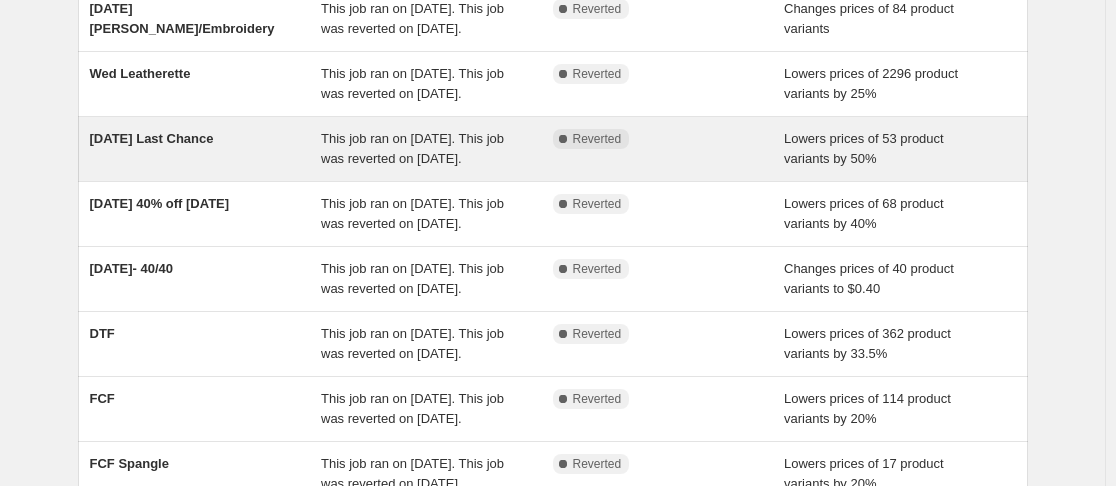click on "This job ran on [DATE]. This job was reverted on [DATE]." at bounding box center [412, 148] 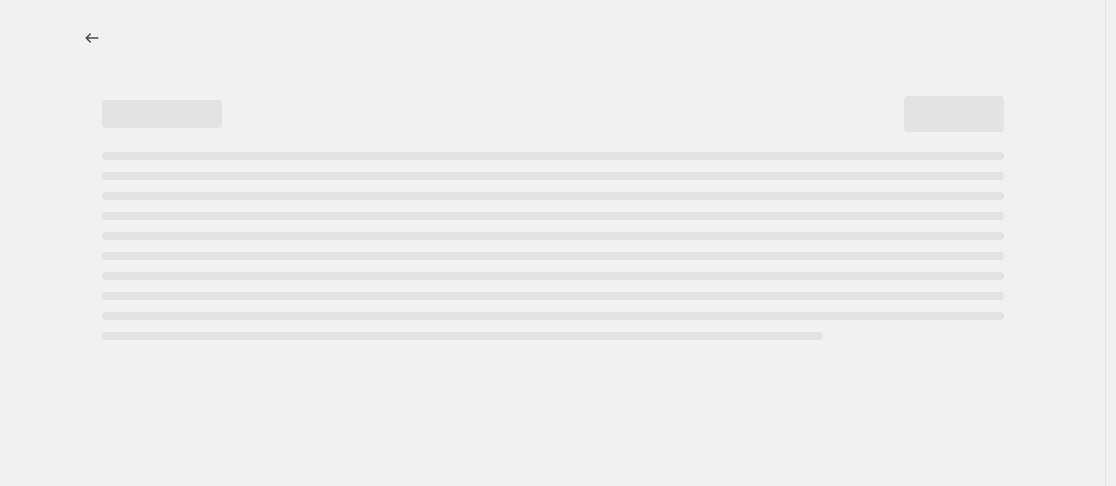 scroll, scrollTop: 0, scrollLeft: 0, axis: both 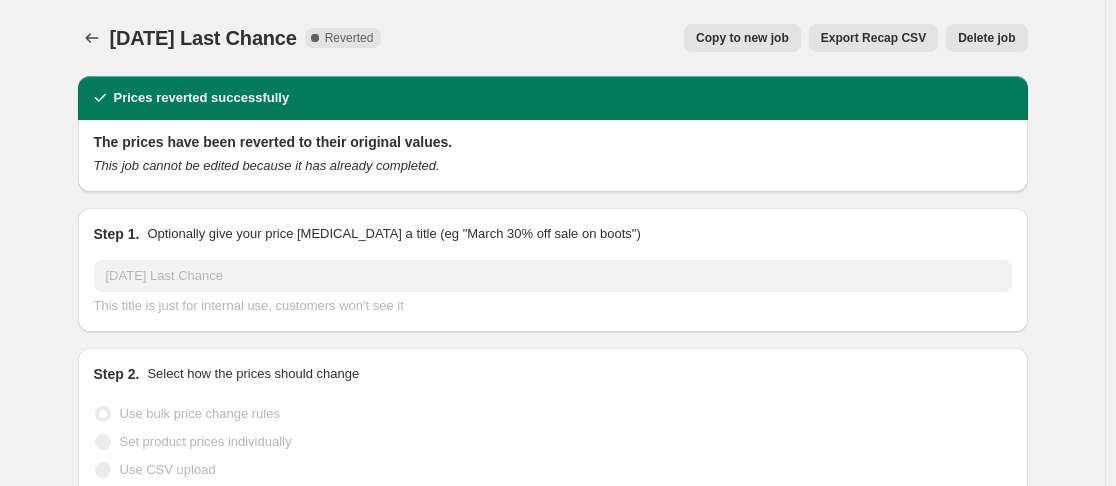 click on "Copy to new job" at bounding box center (742, 38) 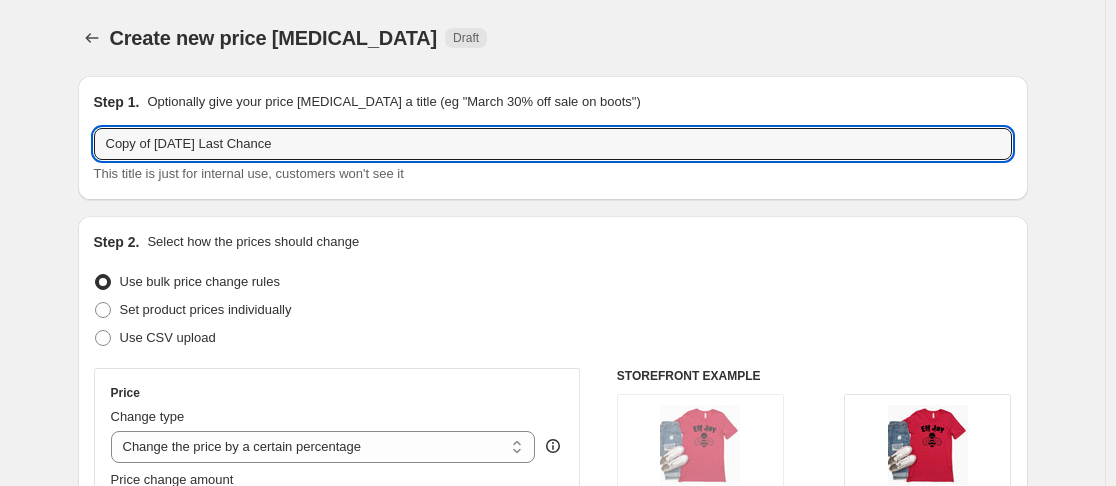 drag, startPoint x: 164, startPoint y: 150, endPoint x: 1, endPoint y: 189, distance: 167.60072 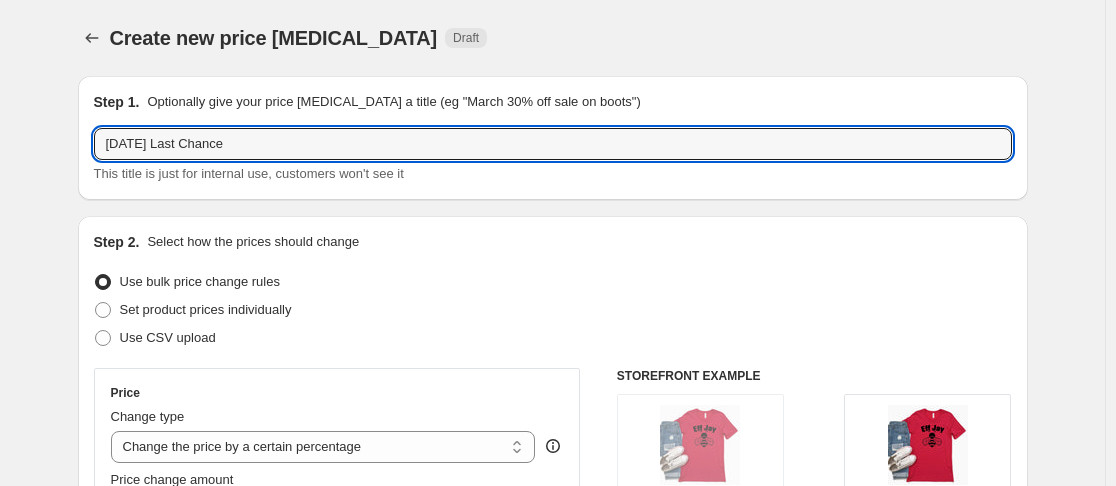 type on "[DATE] Last Chance" 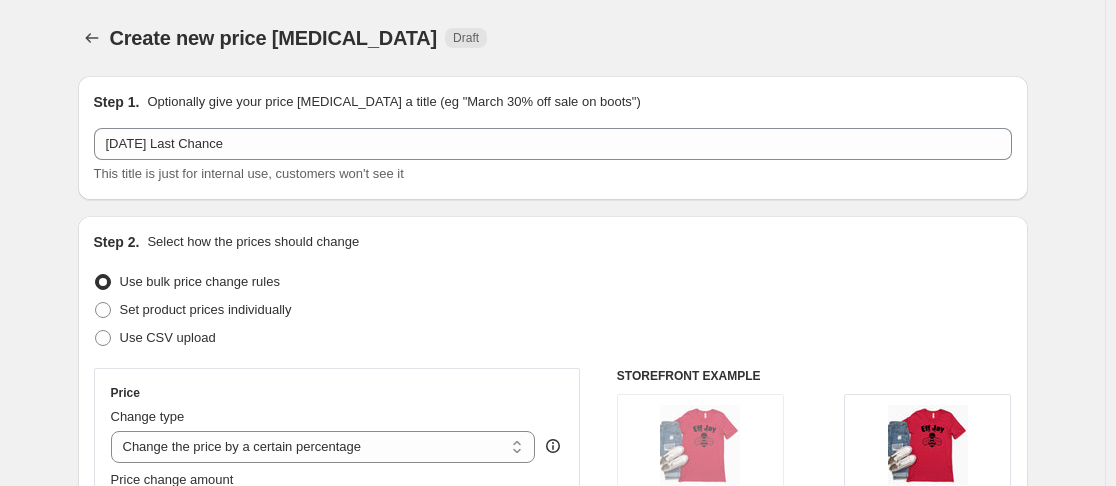 click on "Create new price [MEDICAL_DATA]. This page is ready Create new price [MEDICAL_DATA] Draft Step 1. Optionally give your price [MEDICAL_DATA] a title (eg "March 30% off sale on boots") [DATE] Last Chance This title is just for internal use, customers won't see it Step 2. Select how the prices should change Use bulk price change rules Set product prices individually Use CSV upload Price Change type Change the price to a certain amount Change the price by a certain amount Change the price by a certain percentage Change the price to the current compare at price (price before sale) Change the price by a certain amount relative to the compare at price Change the price by a certain percentage relative to the compare at price Don't change the price Change the price by a certain percentage relative to the cost per item Change price to certain cost margin Change the price by a certain percentage Price change amount -50 % (Price drop) Rounding Round to nearest .01 Round to nearest whole number End prices in .99 Compare at price" at bounding box center [552, 1182] 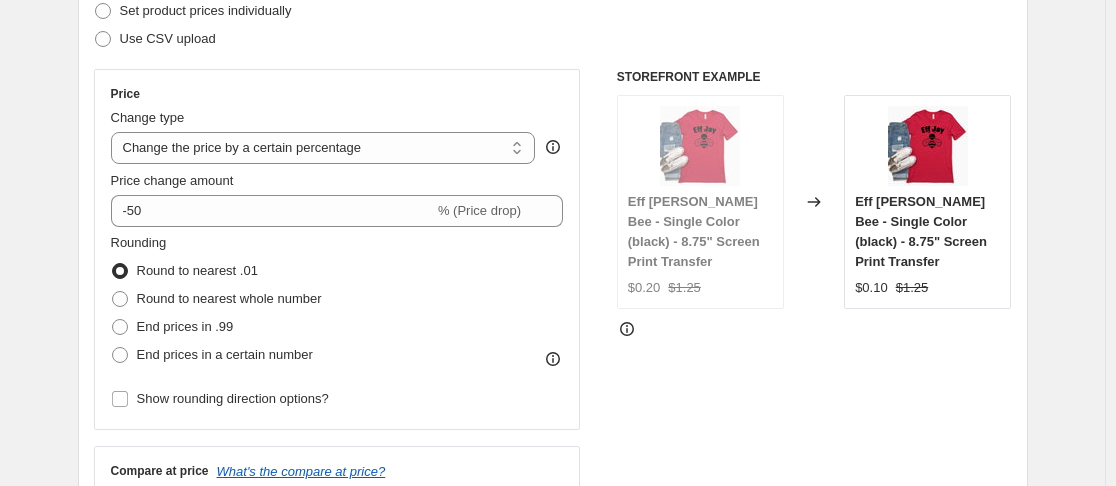 scroll, scrollTop: 303, scrollLeft: 0, axis: vertical 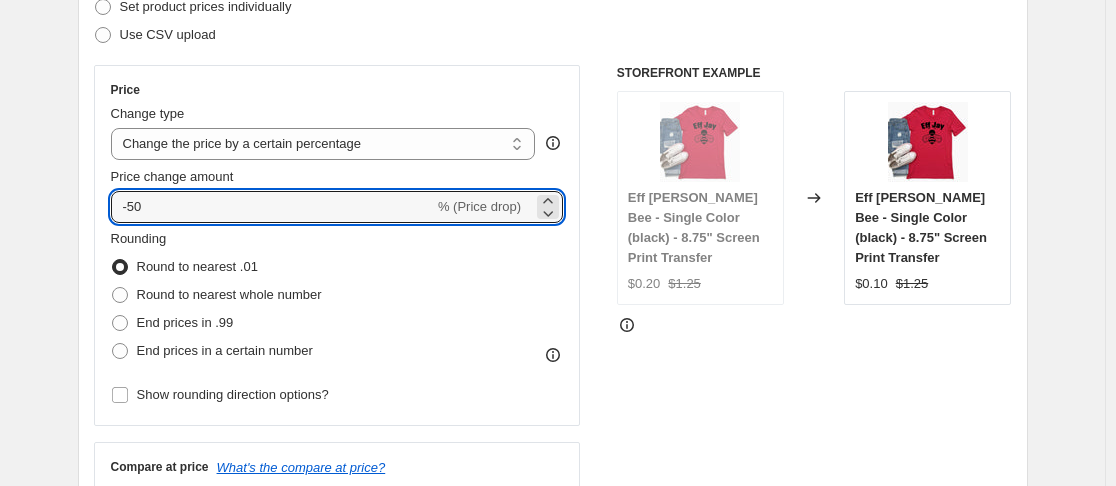 drag, startPoint x: 185, startPoint y: 205, endPoint x: 84, endPoint y: 229, distance: 103.81233 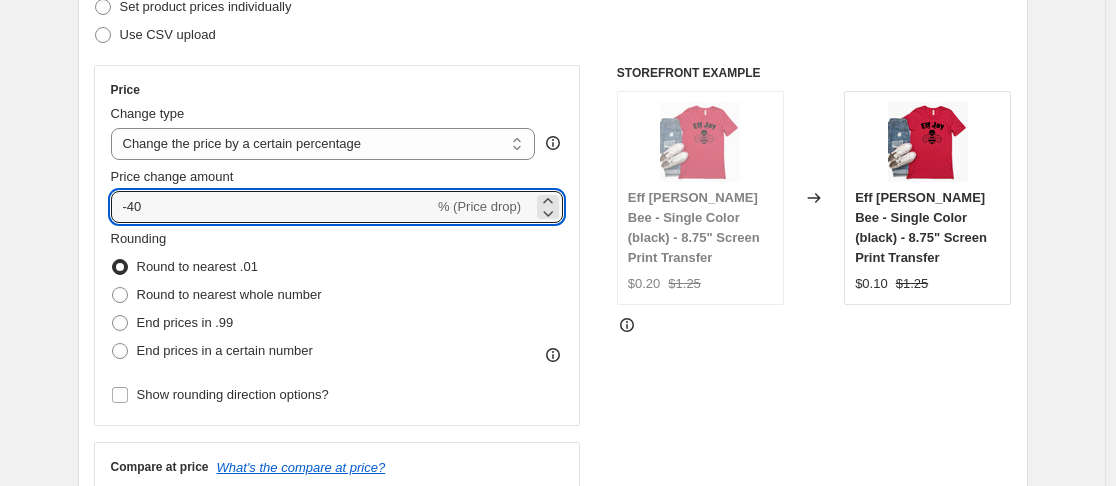type on "-40" 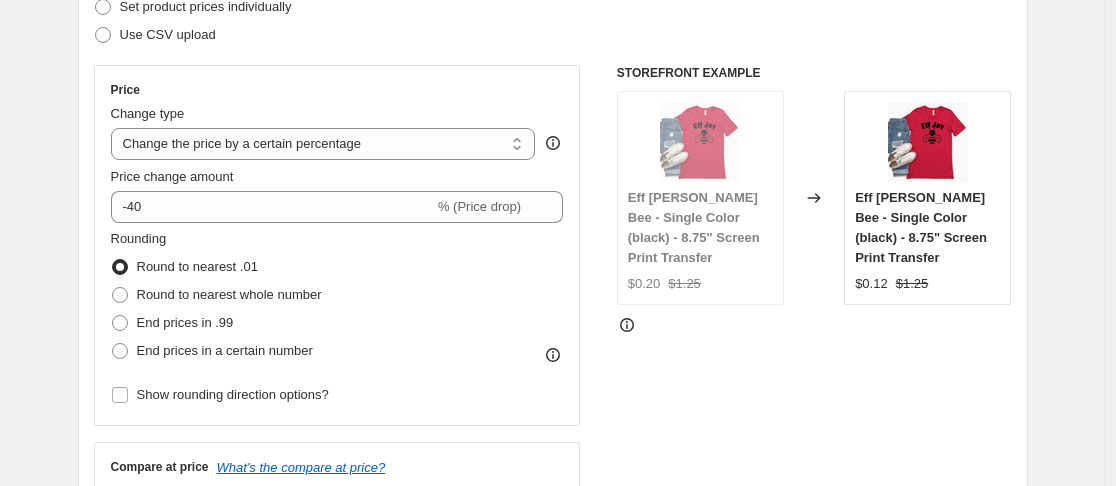 click on "Create new price [MEDICAL_DATA]. This page is ready Create new price [MEDICAL_DATA] Draft Step 1. Optionally give your price [MEDICAL_DATA] a title (eg "March 30% off sale on boots") [DATE] Last Chance This title is just for internal use, customers won't see it Step 2. Select how the prices should change Use bulk price change rules Set product prices individually Use CSV upload Price Change type Change the price to a certain amount Change the price by a certain amount Change the price by a certain percentage Change the price to the current compare at price (price before sale) Change the price by a certain amount relative to the compare at price Change the price by a certain percentage relative to the compare at price Don't change the price Change the price by a certain percentage relative to the cost per item Change price to certain cost margin Change the price by a certain percentage Price change amount -40 % (Price drop) Rounding Round to nearest .01 Round to nearest whole number End prices in .99 Compare at price" at bounding box center (552, 879) 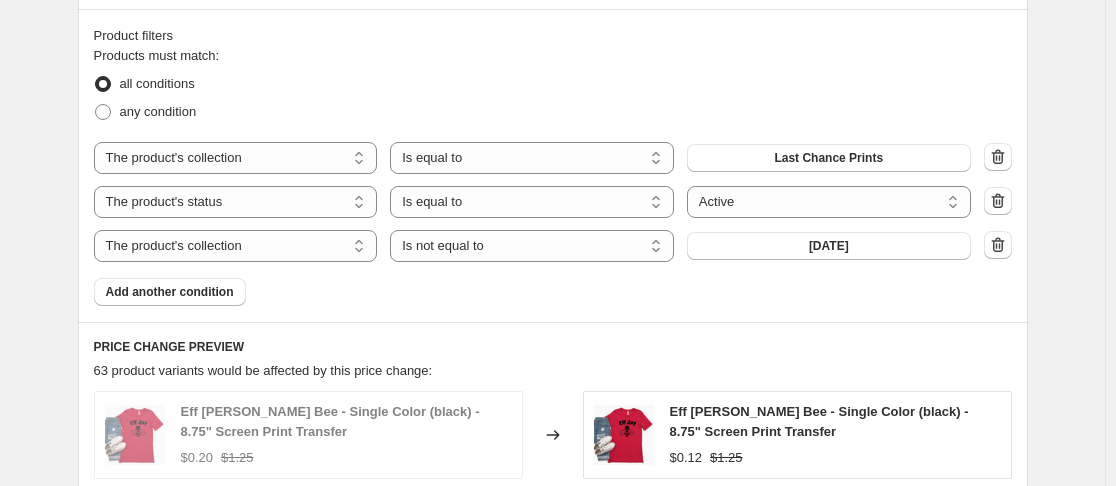 scroll, scrollTop: 1102, scrollLeft: 0, axis: vertical 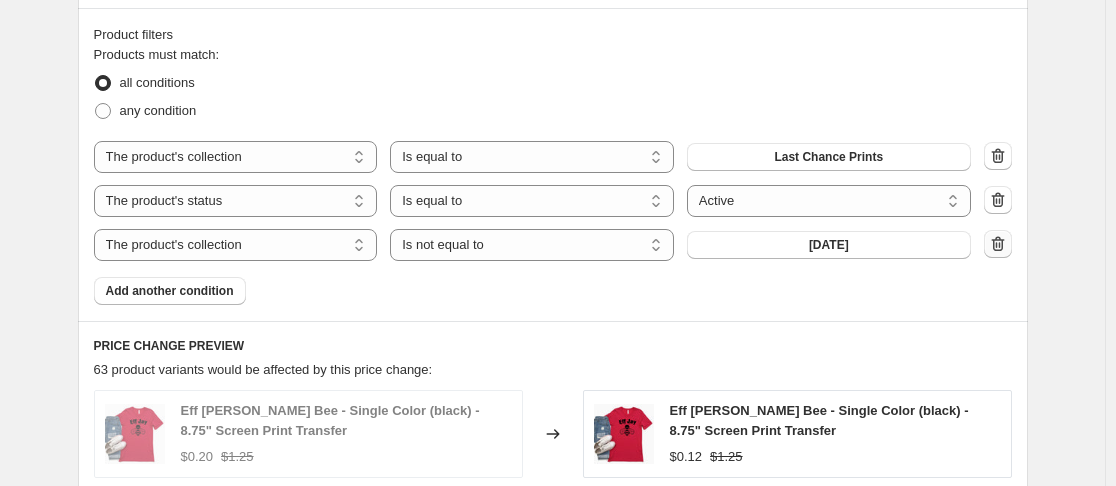 click 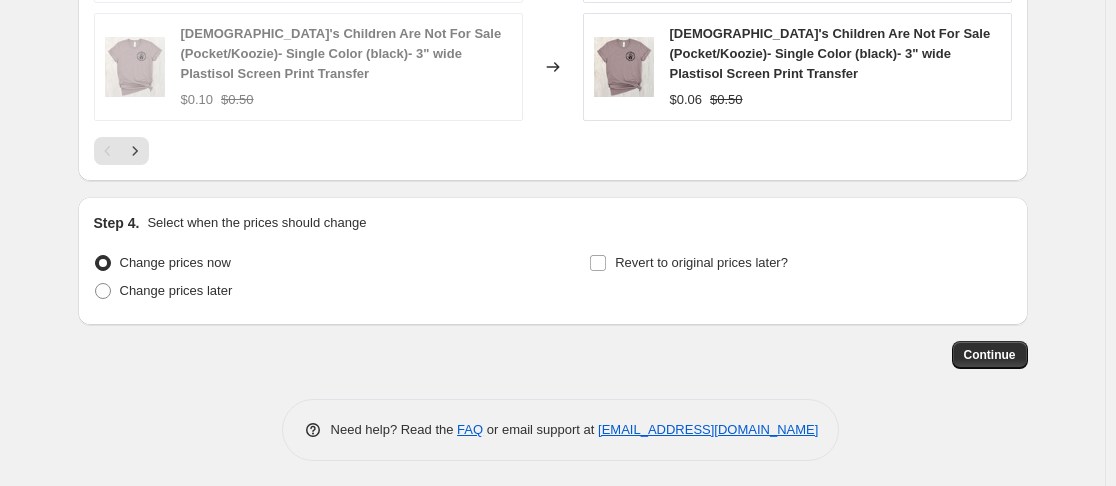 scroll, scrollTop: 1834, scrollLeft: 0, axis: vertical 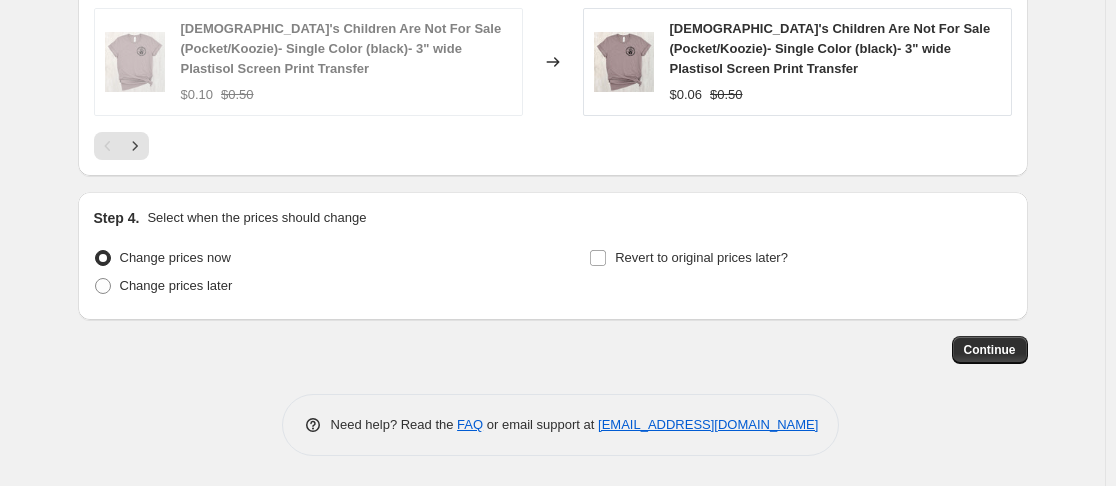 click on "Revert to original prices later?" at bounding box center (800, 274) 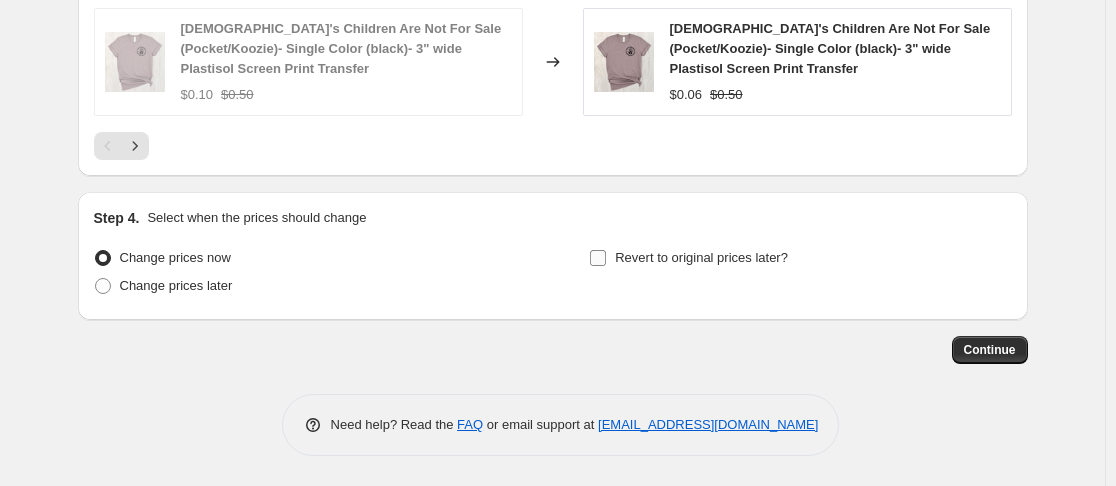 click on "Revert to original prices later?" at bounding box center (688, 258) 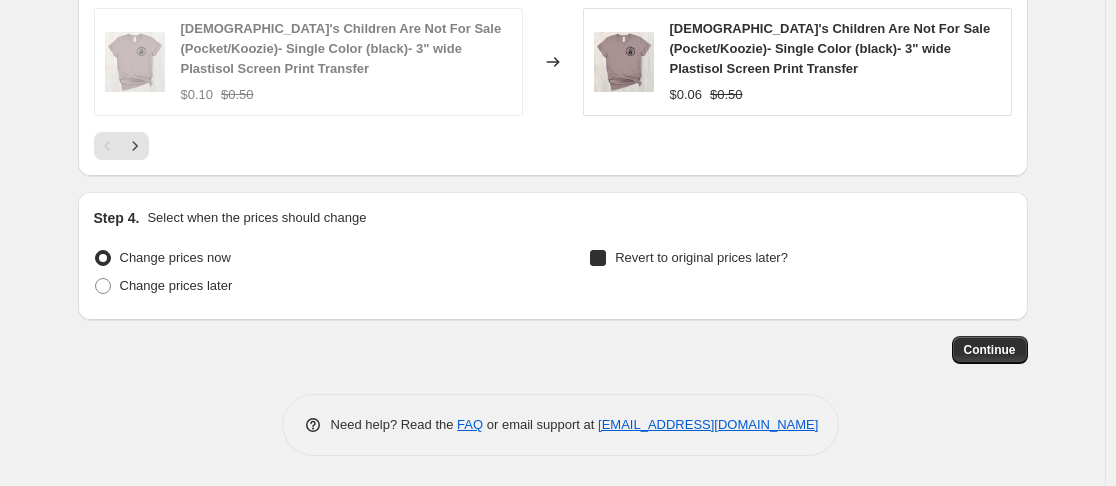 checkbox on "true" 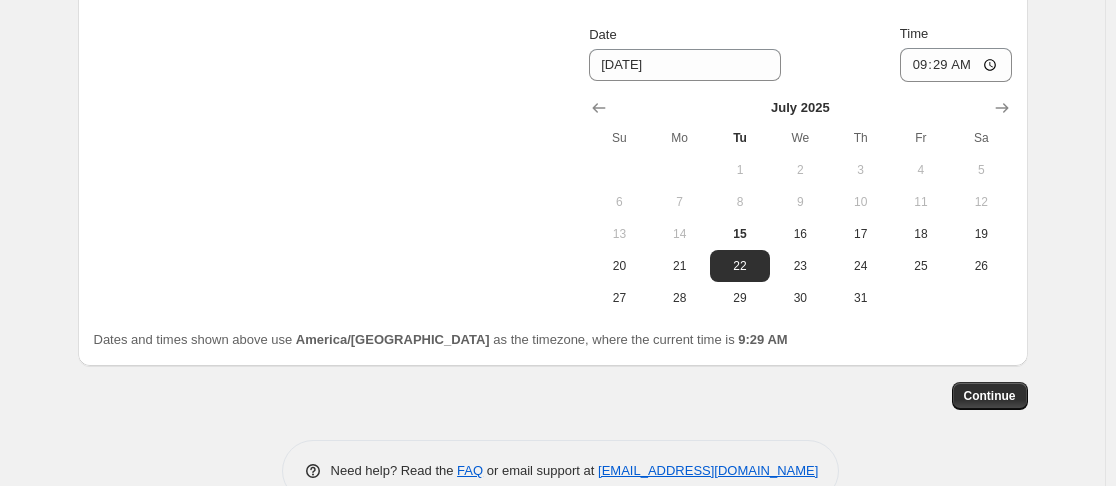 scroll, scrollTop: 2131, scrollLeft: 0, axis: vertical 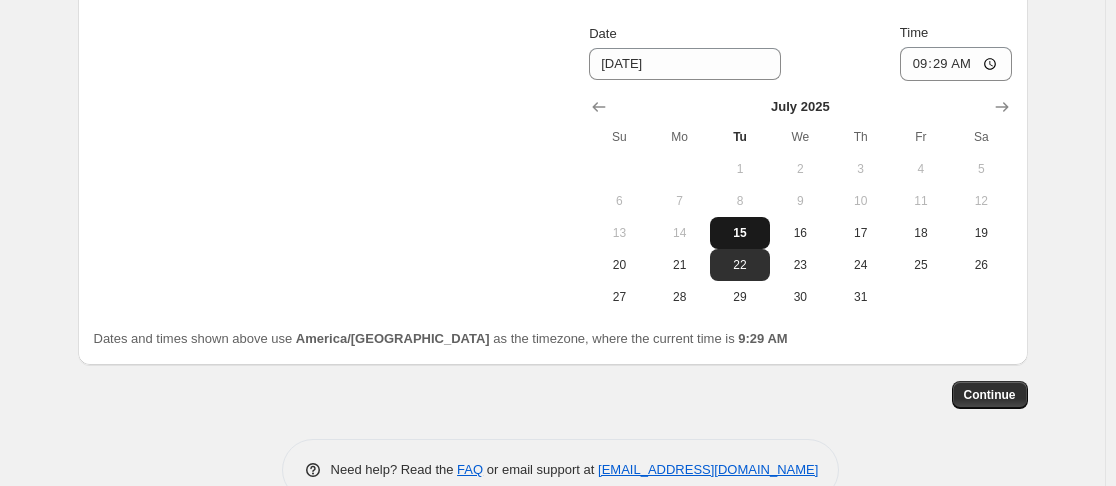 click on "15" at bounding box center [740, 233] 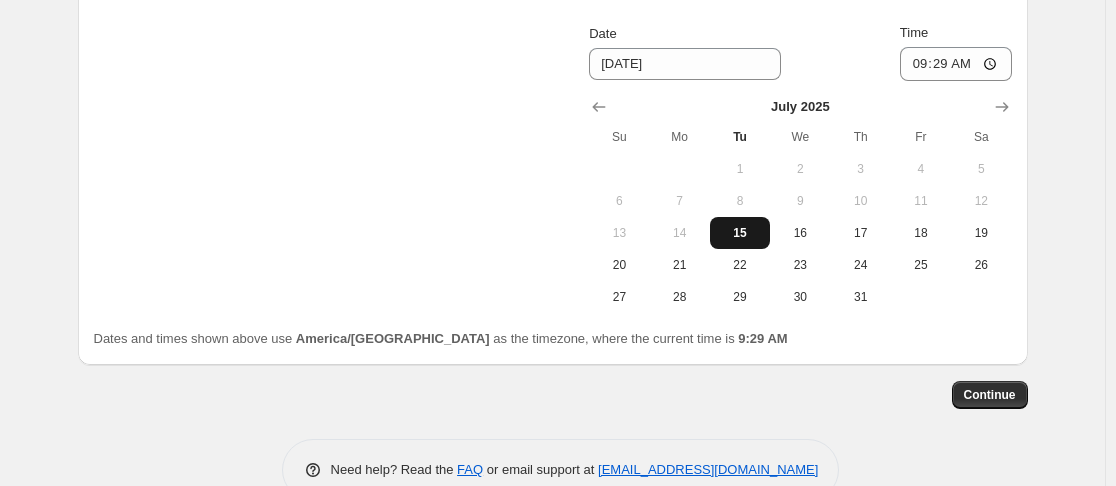 type on "[DATE]" 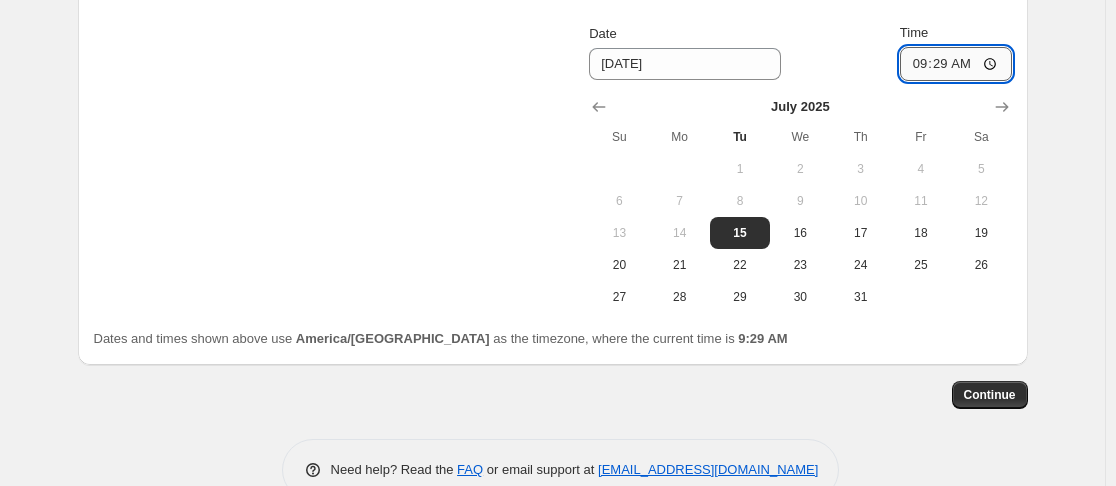 click on "09:29" at bounding box center [956, 64] 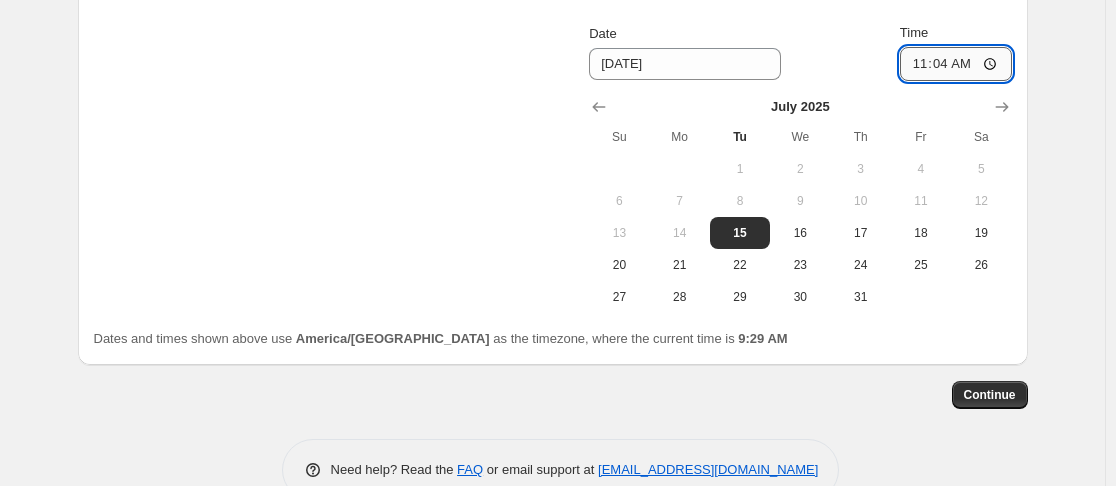type on "11:49" 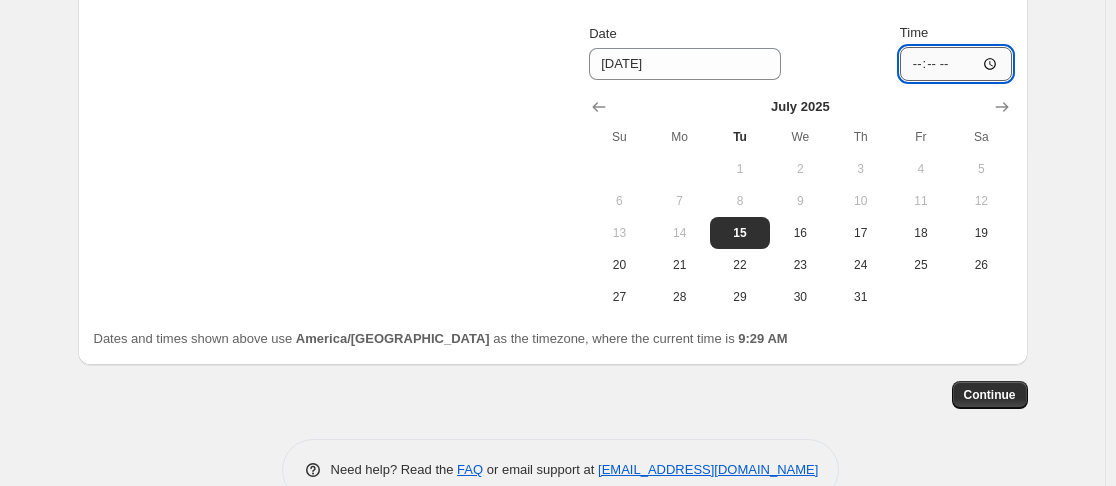 click on "Time" at bounding box center [956, 64] 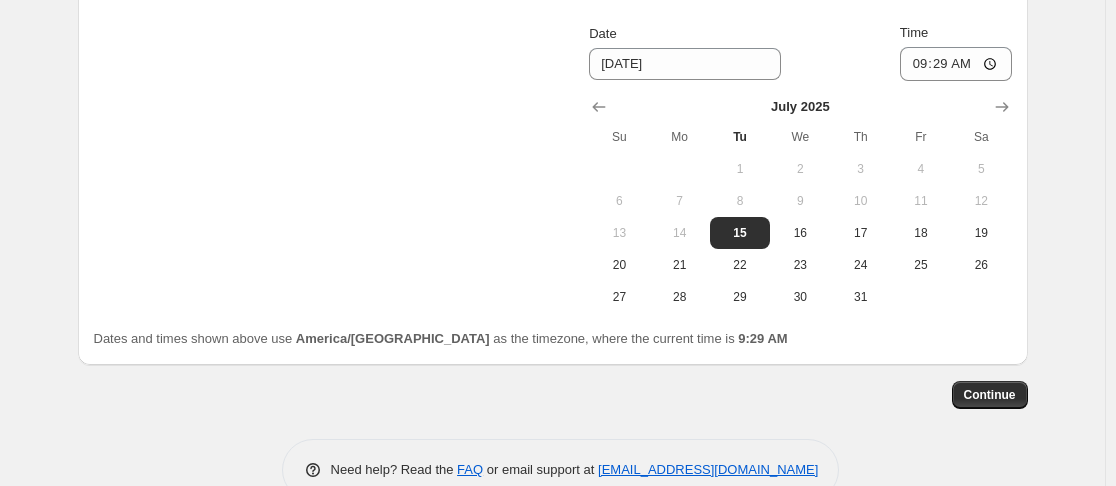 drag, startPoint x: 943, startPoint y: 63, endPoint x: 1051, endPoint y: 76, distance: 108.779594 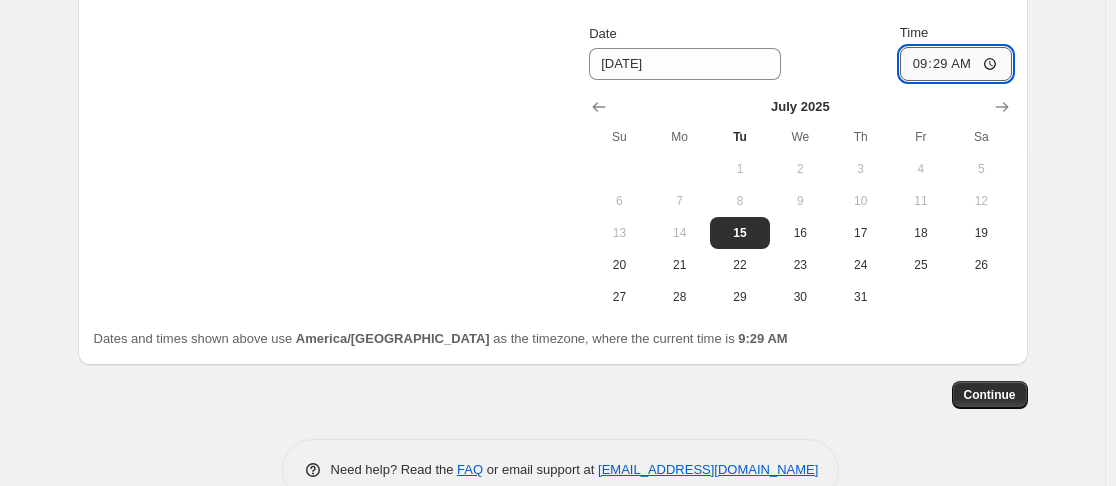 click on "09:29" at bounding box center [956, 64] 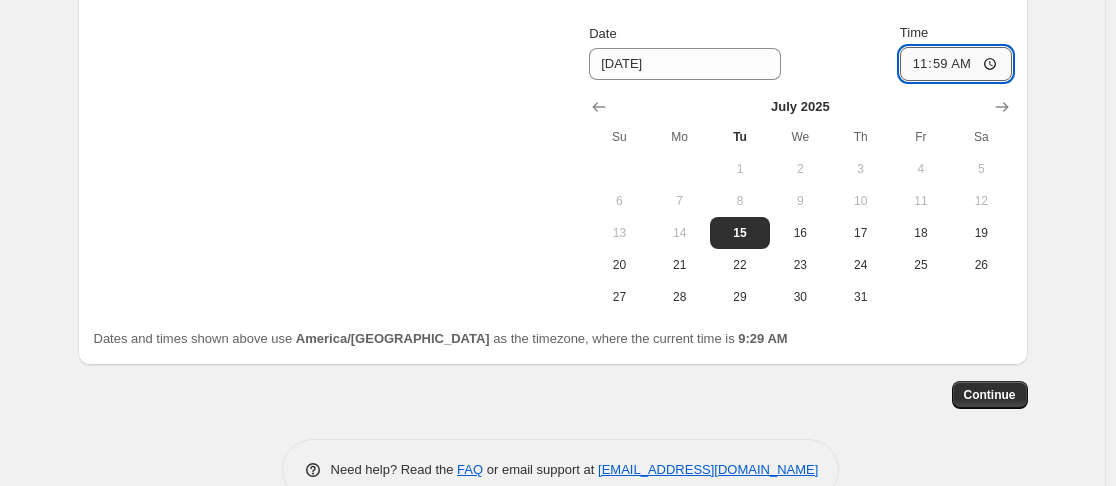 type on "23:59" 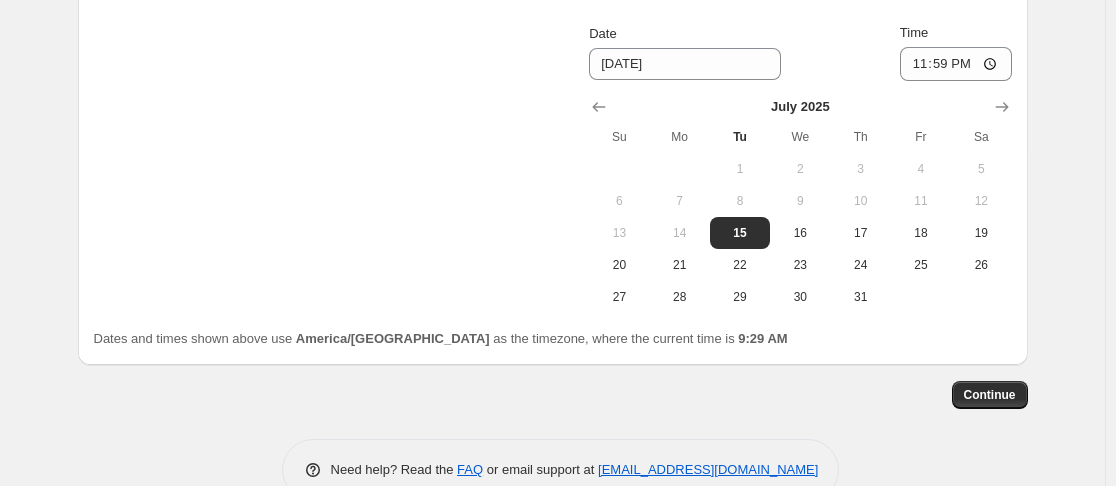 click on "Create new price [MEDICAL_DATA]. This page is ready Create new price [MEDICAL_DATA] Draft Step 1. Optionally give your price [MEDICAL_DATA] a title (eg "March 30% off sale on boots") [DATE] Last Chance This title is just for internal use, customers won't see it Step 2. Select how the prices should change Use bulk price change rules Set product prices individually Use CSV upload Price Change type Change the price to a certain amount Change the price by a certain amount Change the price by a certain percentage Change the price to the current compare at price (price before sale) Change the price by a certain amount relative to the compare at price Change the price by a certain percentage relative to the compare at price Don't change the price Change the price by a certain percentage relative to the cost per item Change price to certain cost margin Change the price by a certain percentage Price change amount -40 % (Price drop) Rounding Round to nearest .01 Round to nearest whole number End prices in .99 Compare at price   1" at bounding box center (552, -800) 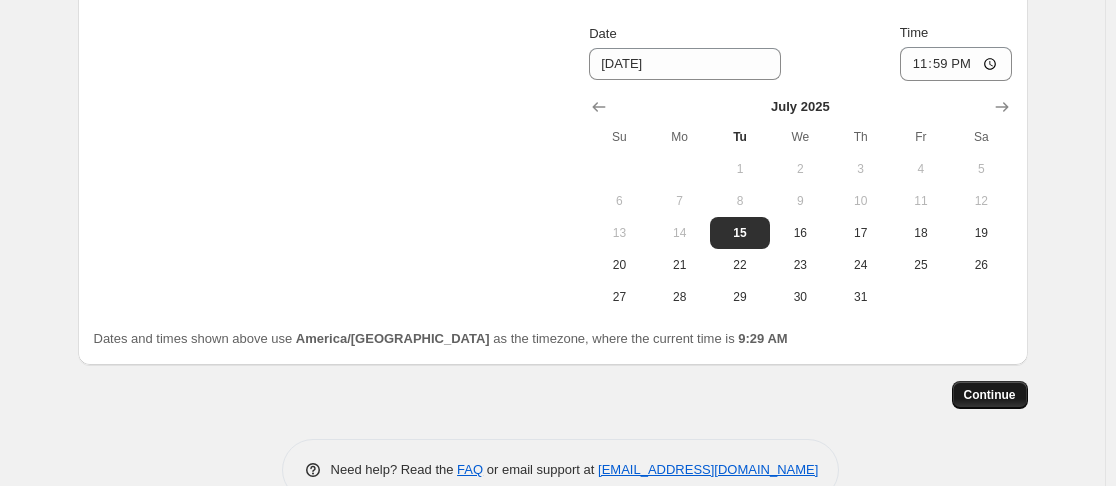 click on "Continue" at bounding box center (990, 395) 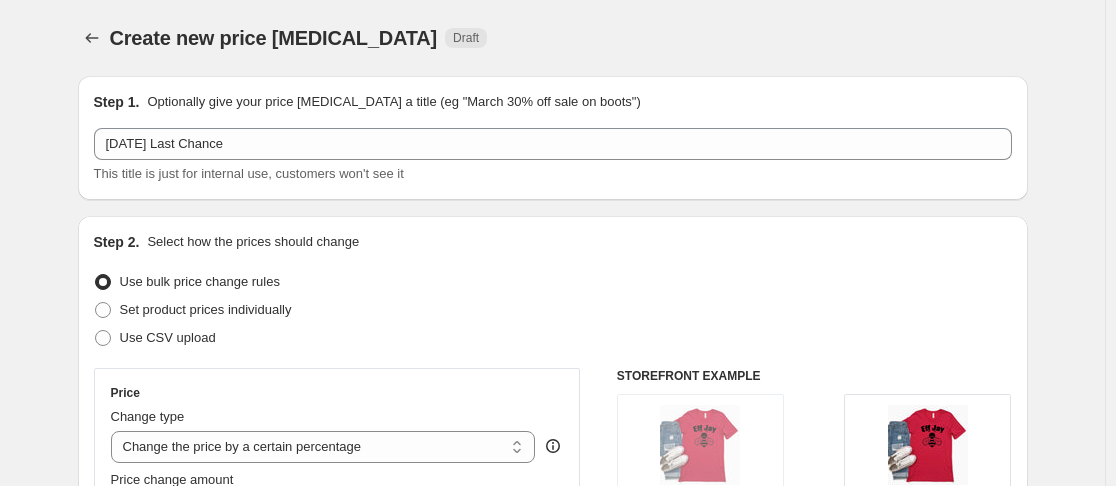 scroll, scrollTop: 2131, scrollLeft: 0, axis: vertical 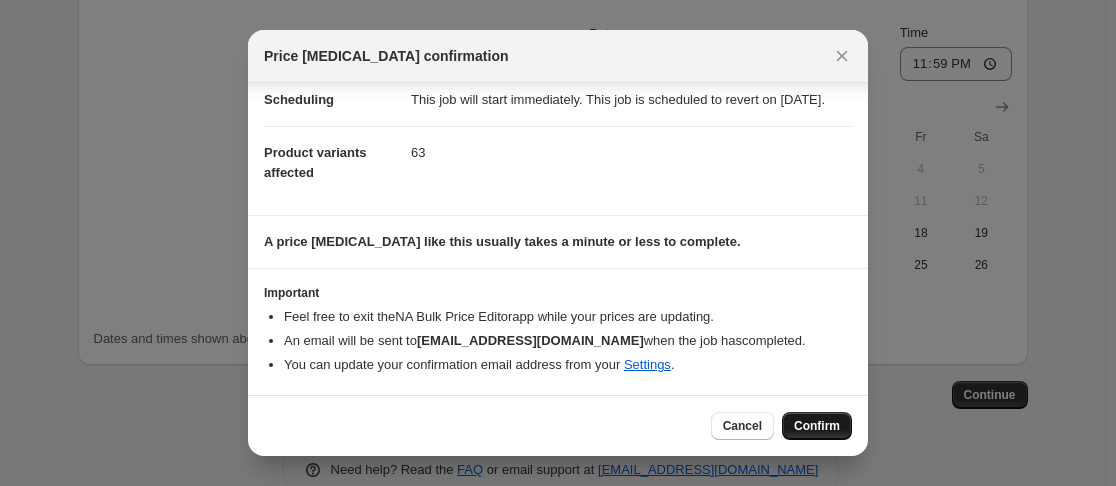 click on "Confirm" at bounding box center [817, 426] 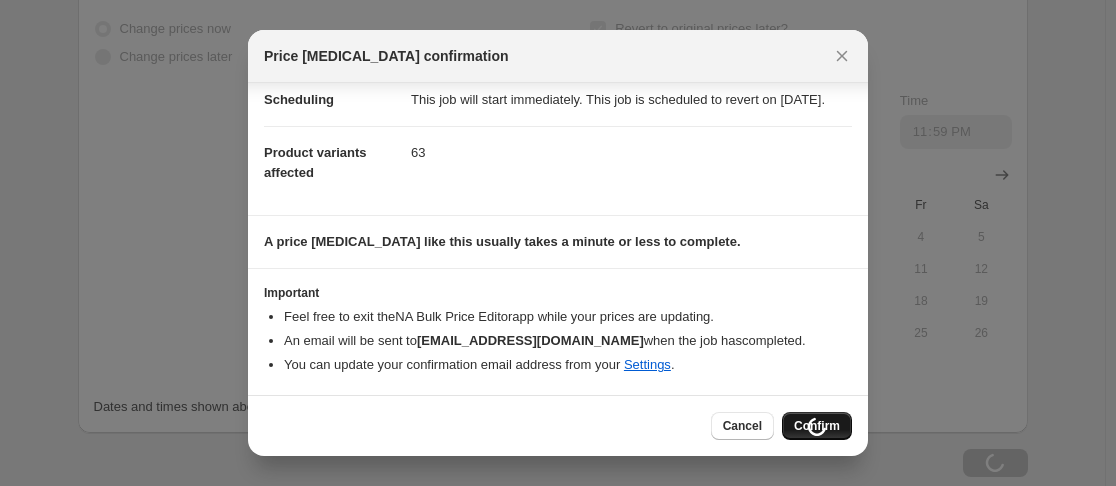scroll, scrollTop: 2199, scrollLeft: 0, axis: vertical 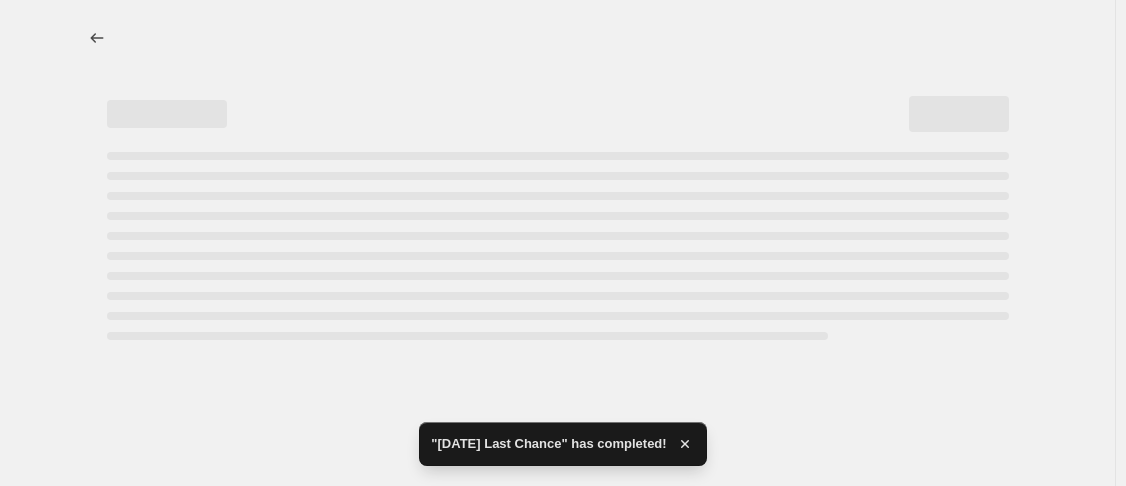 select on "percentage" 